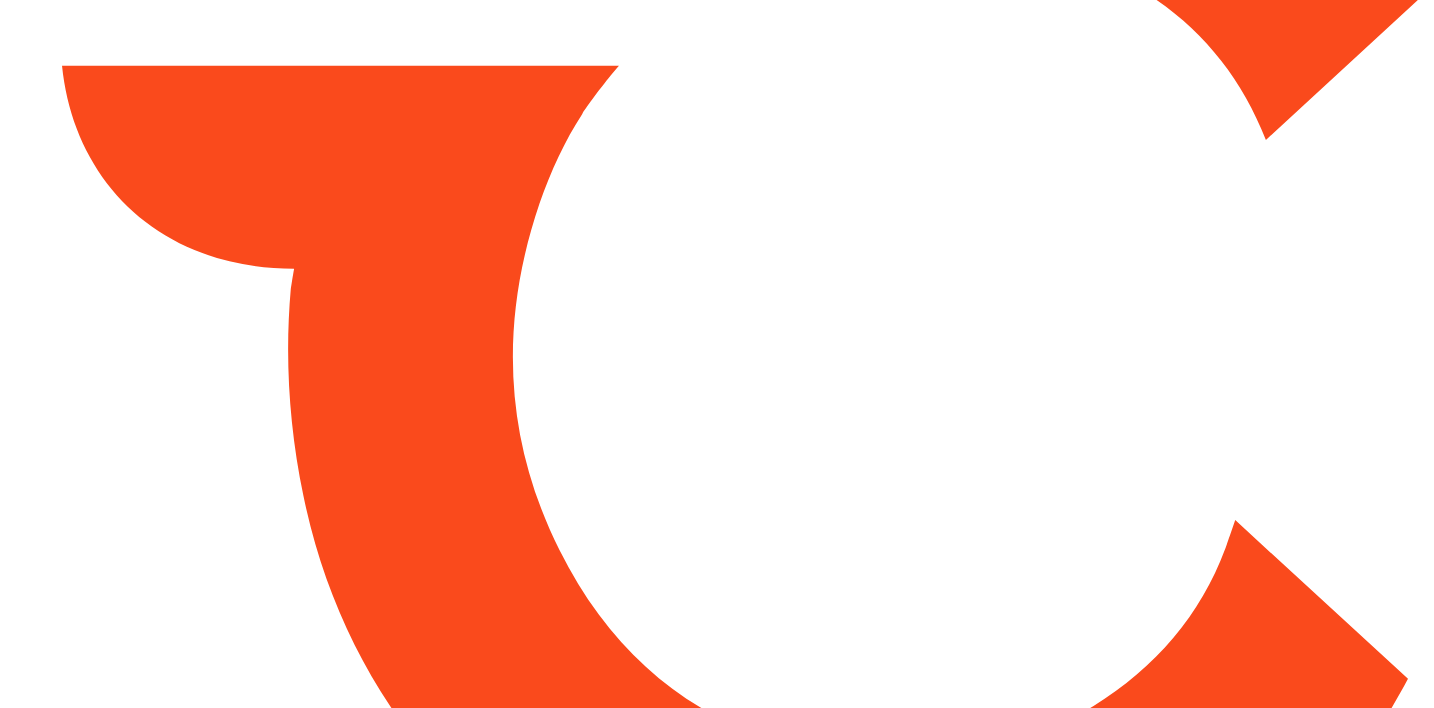 scroll, scrollTop: 0, scrollLeft: 0, axis: both 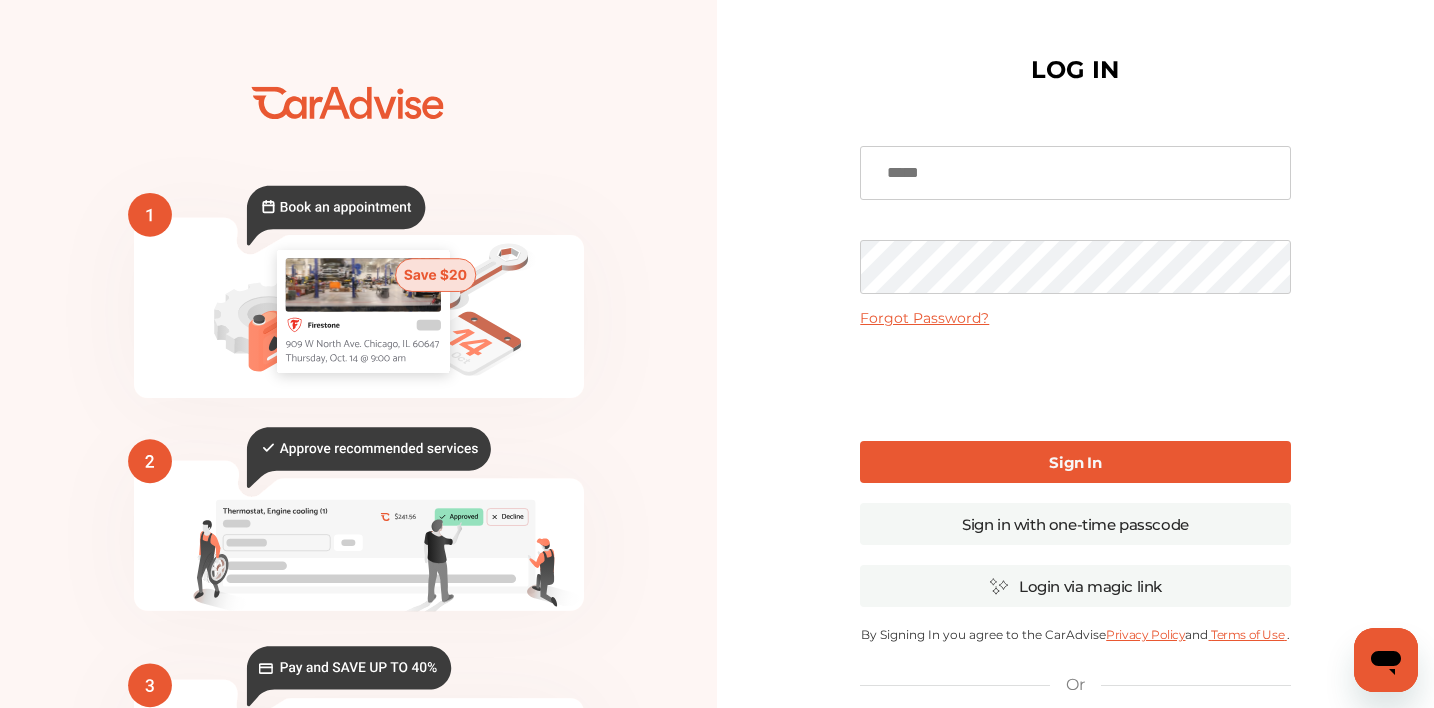 click at bounding box center [1075, 173] 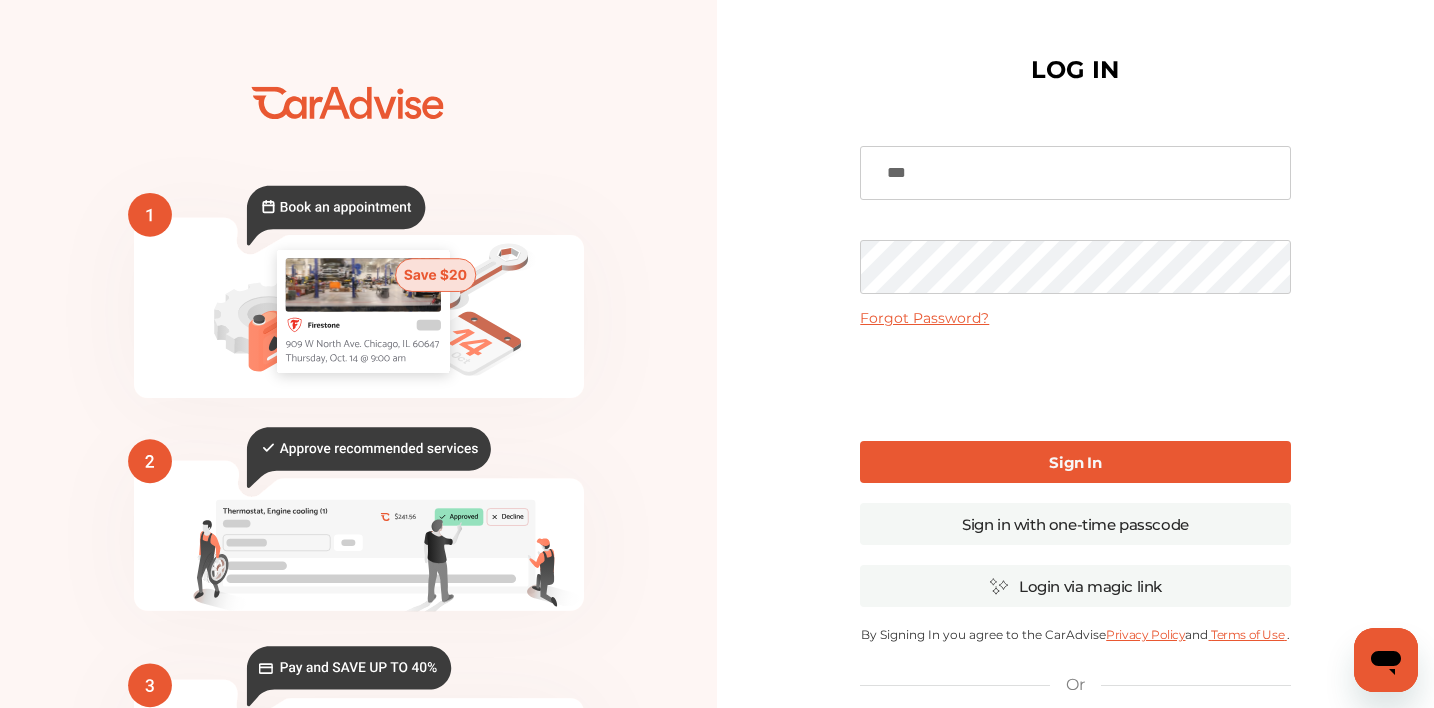 type on "***" 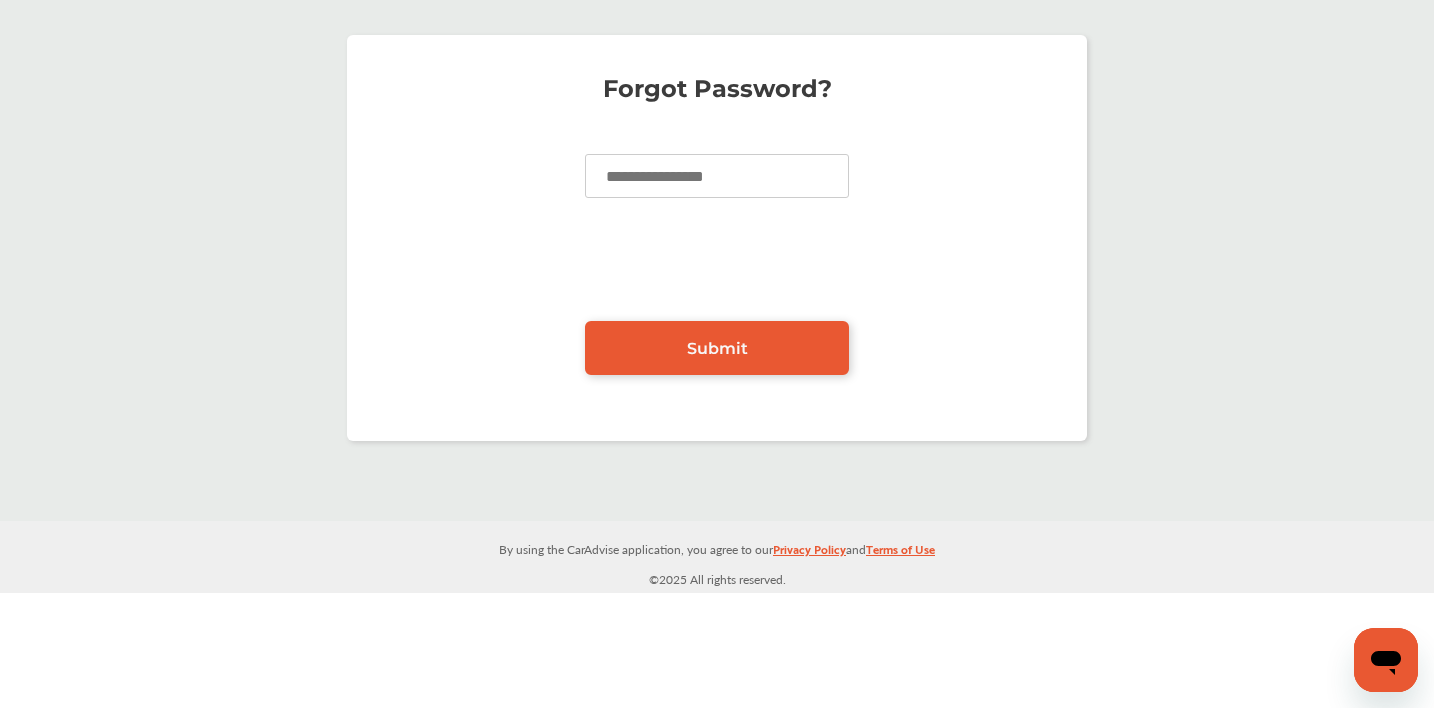 click at bounding box center [717, 176] 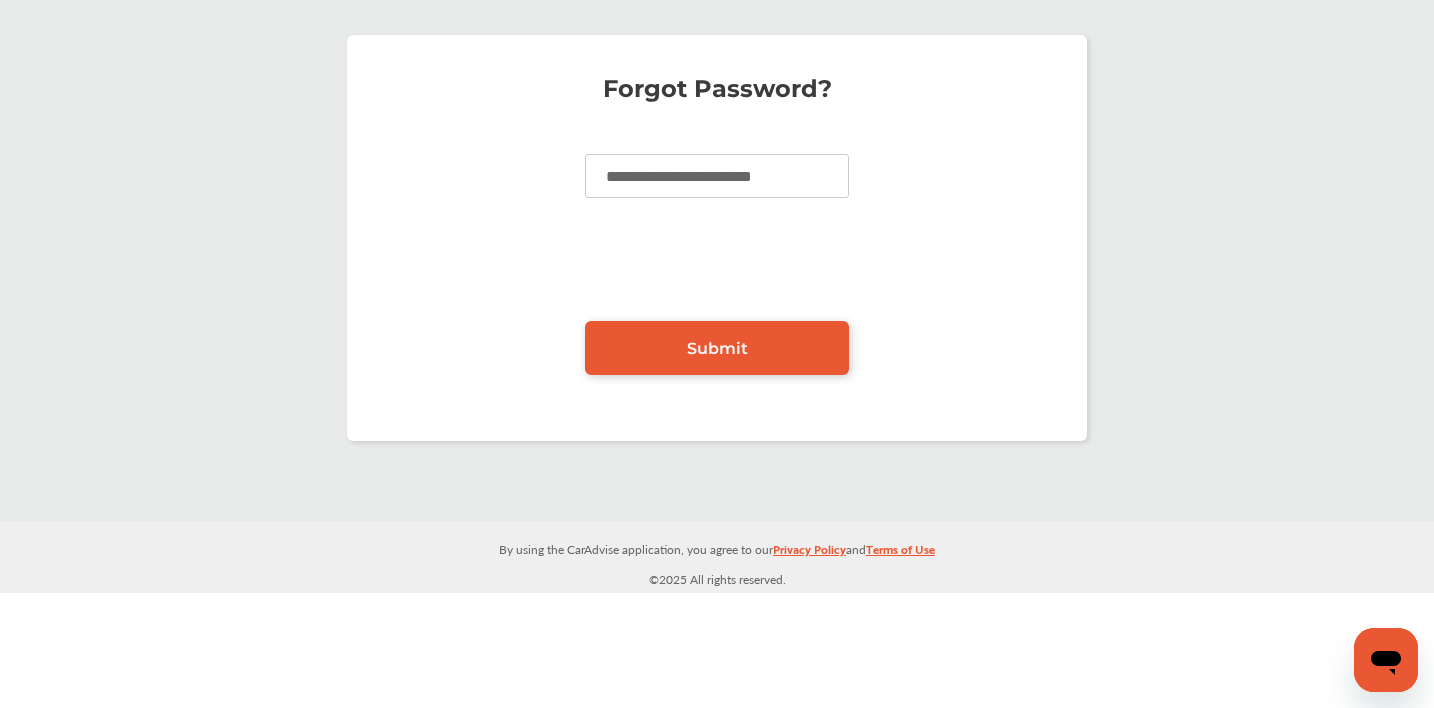 type on "**********" 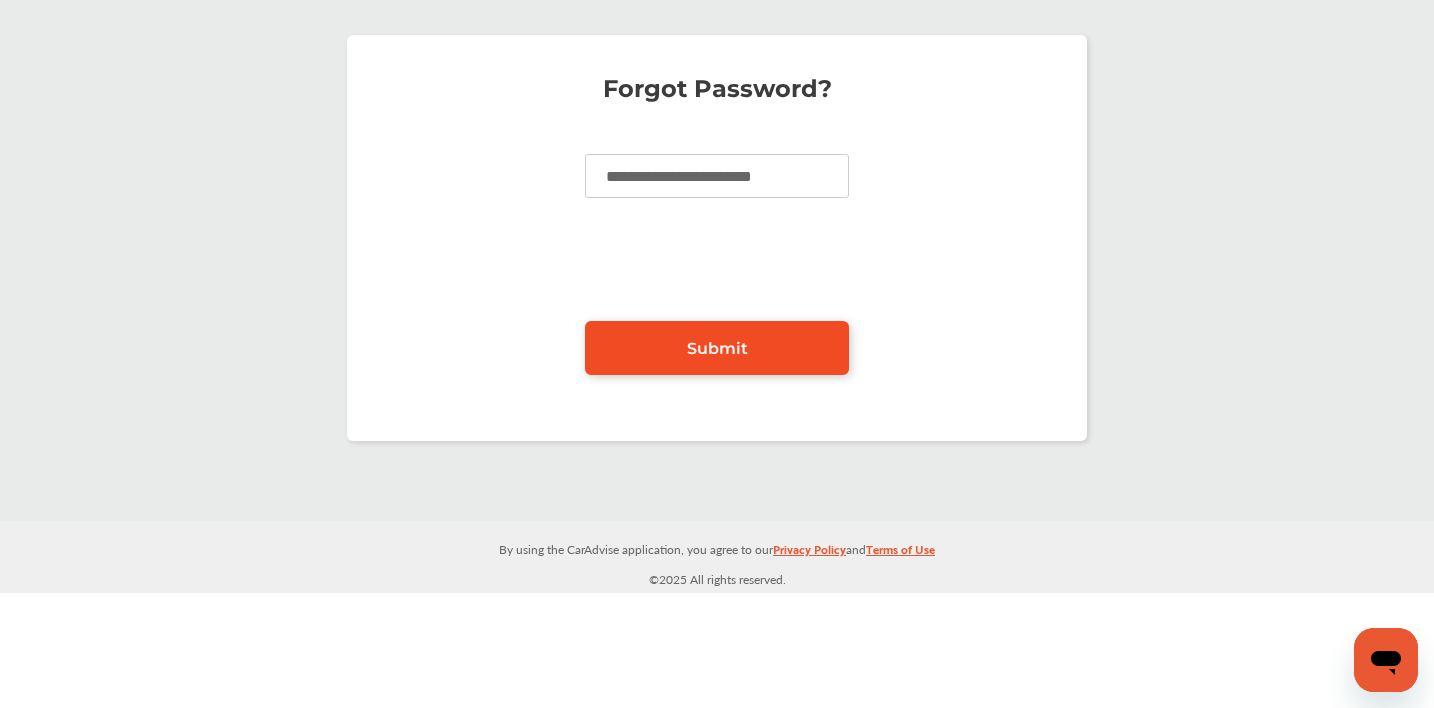 click on "Submit" at bounding box center (717, 348) 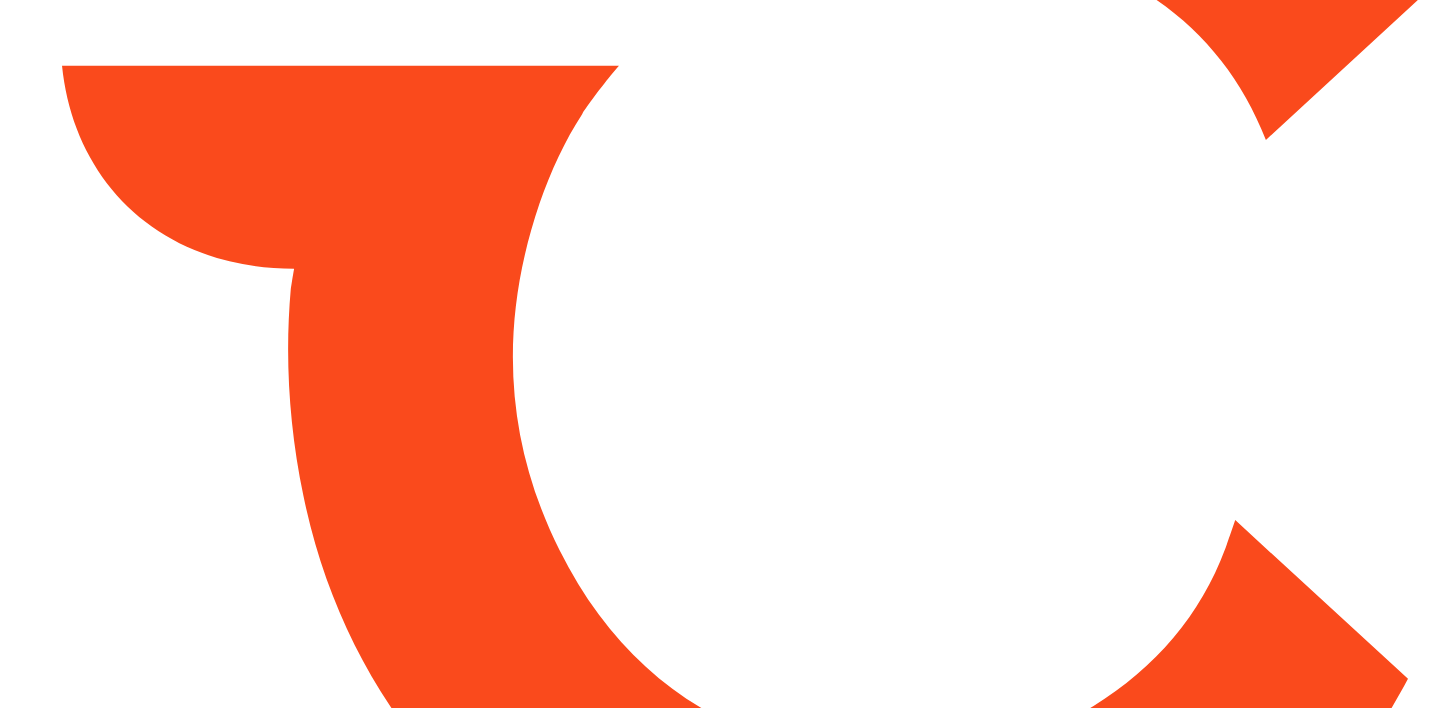 scroll, scrollTop: 0, scrollLeft: 0, axis: both 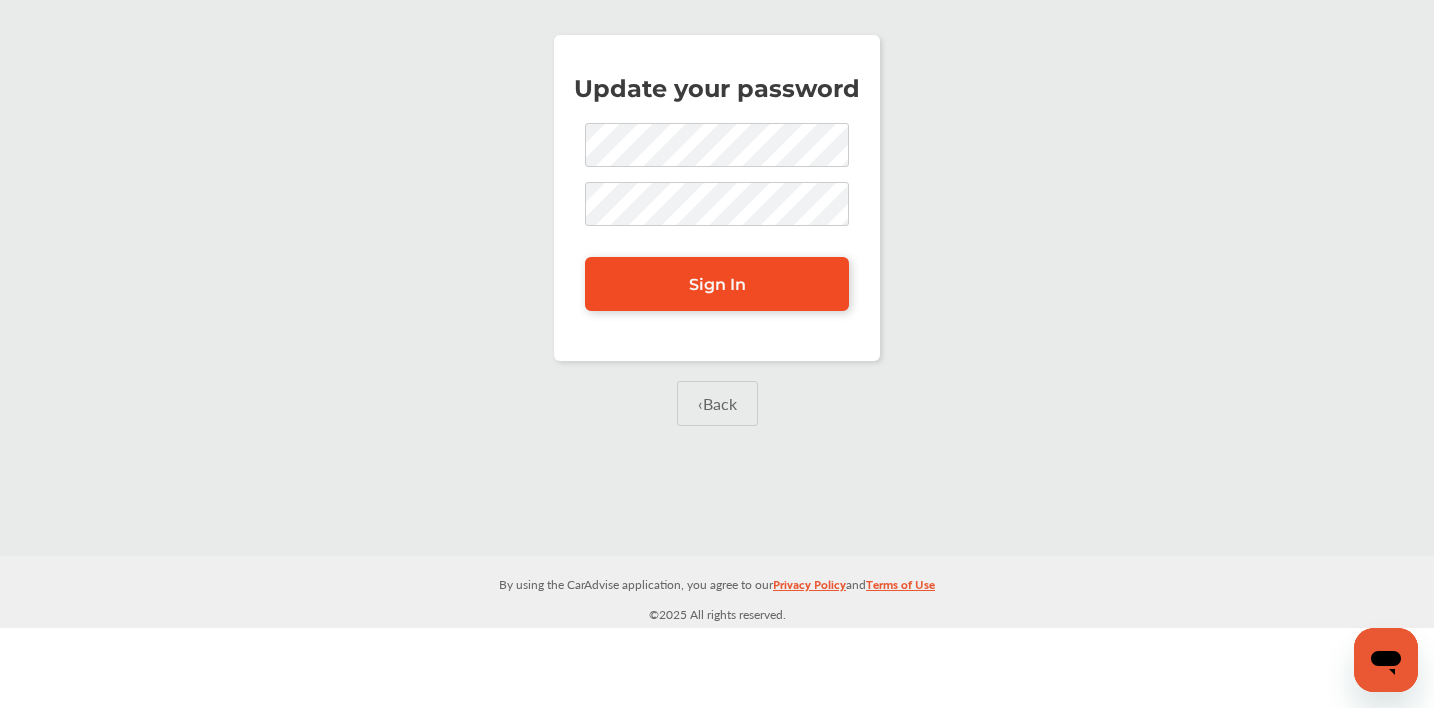 click on "Sign In" at bounding box center (717, 284) 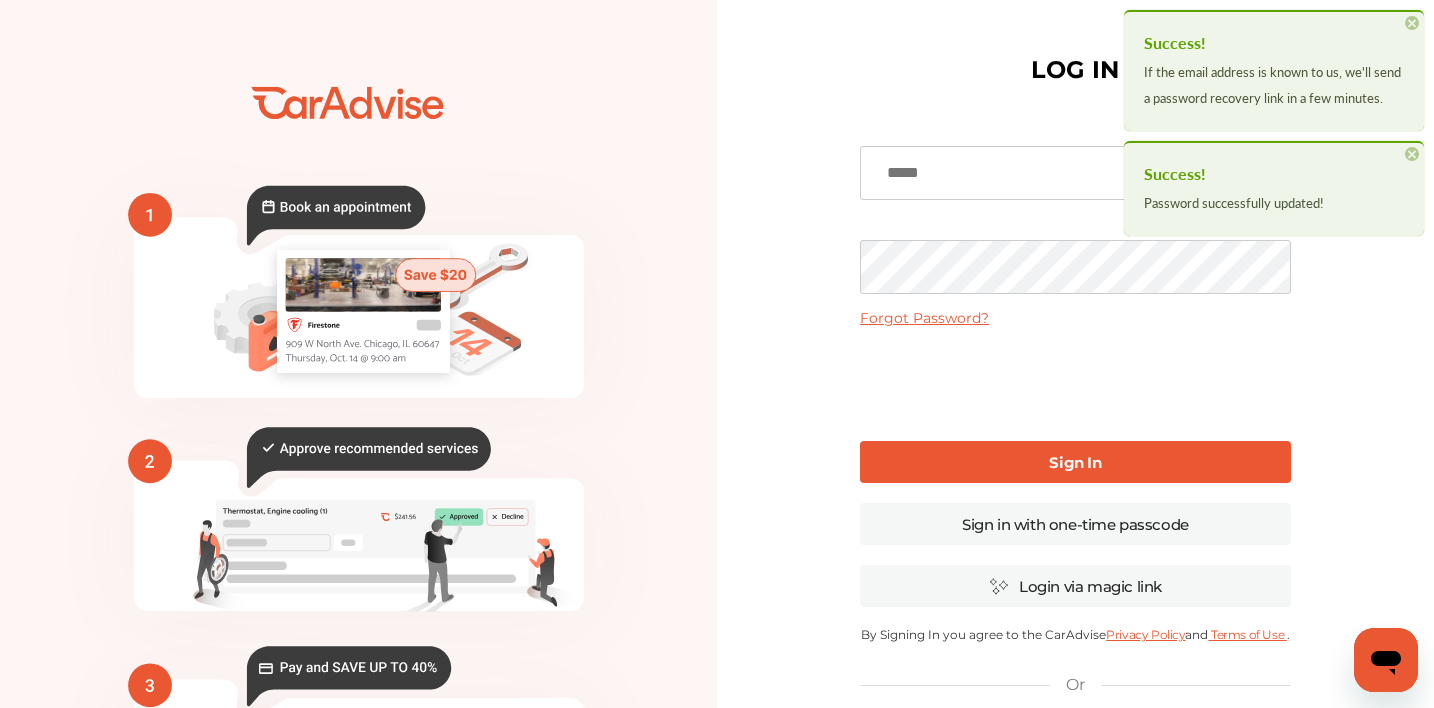 click at bounding box center [1075, 173] 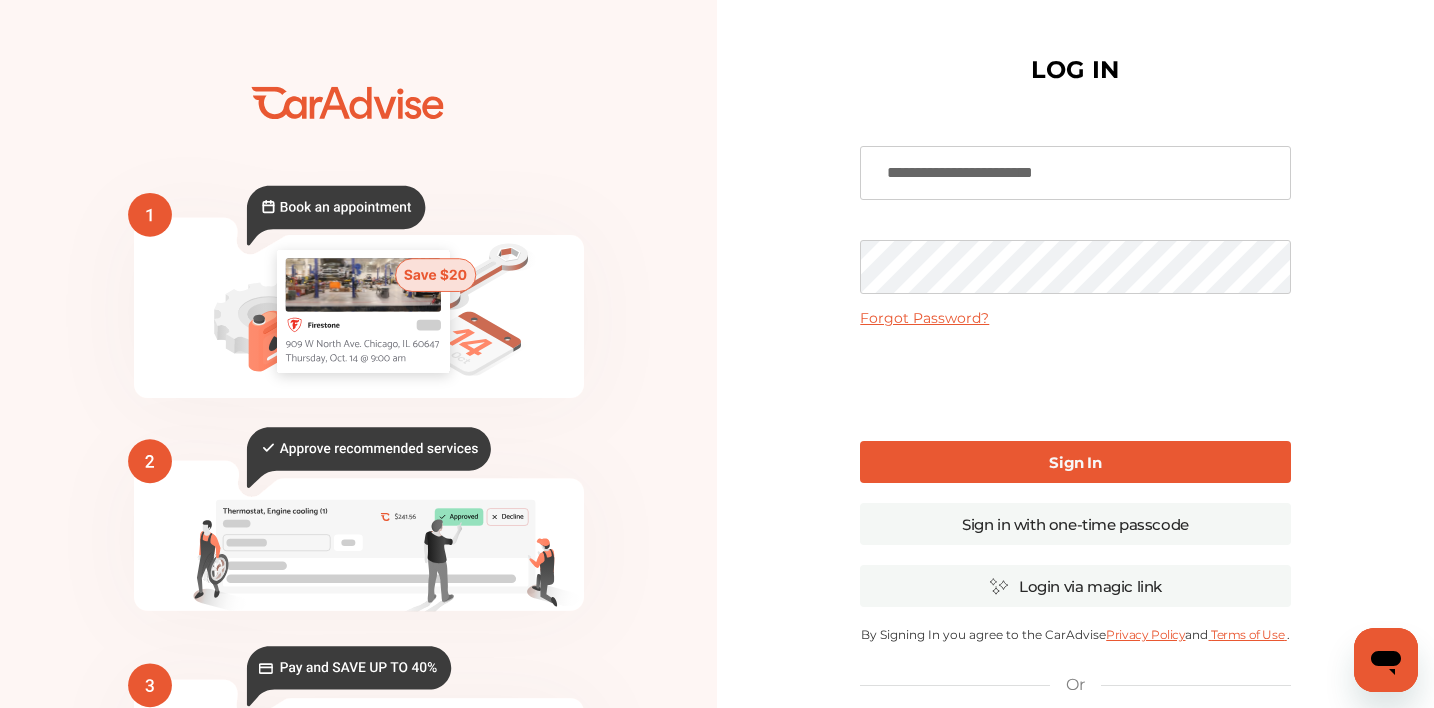 type on "**********" 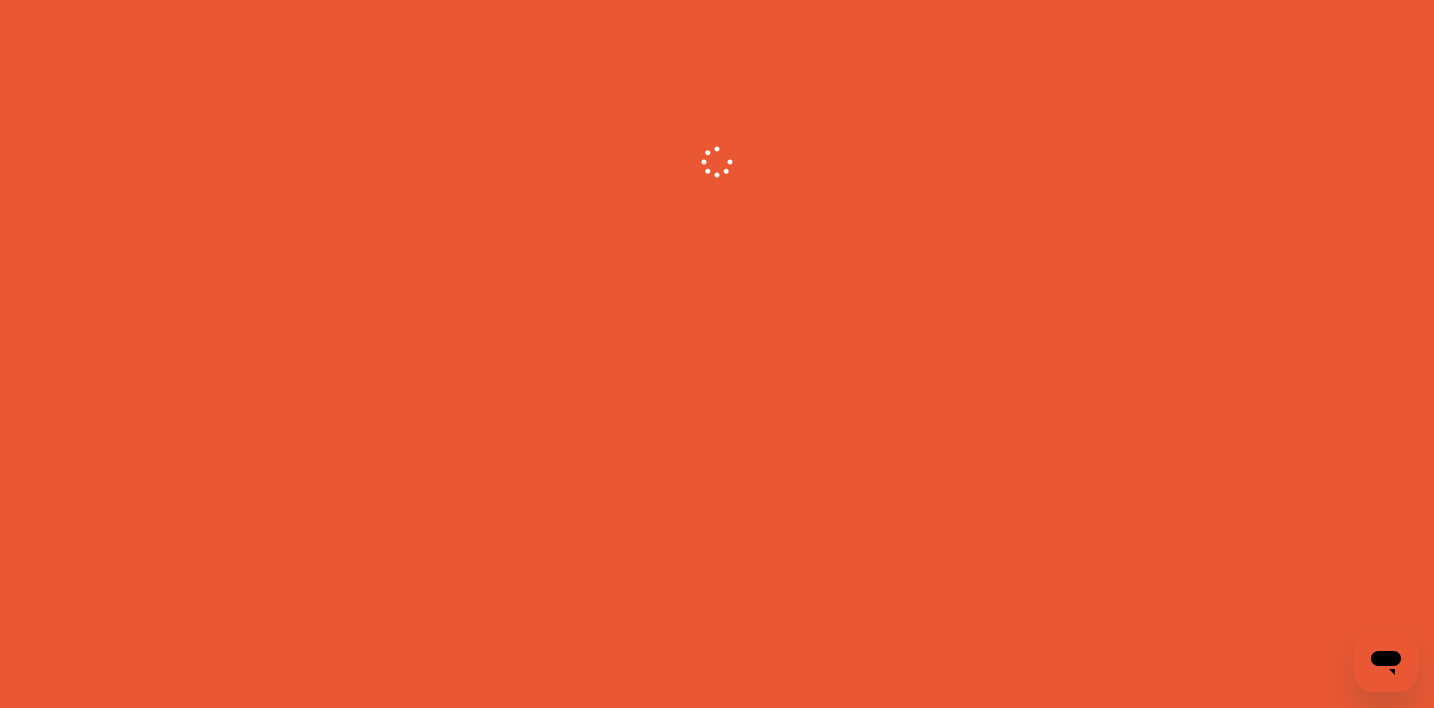 scroll, scrollTop: 0, scrollLeft: 0, axis: both 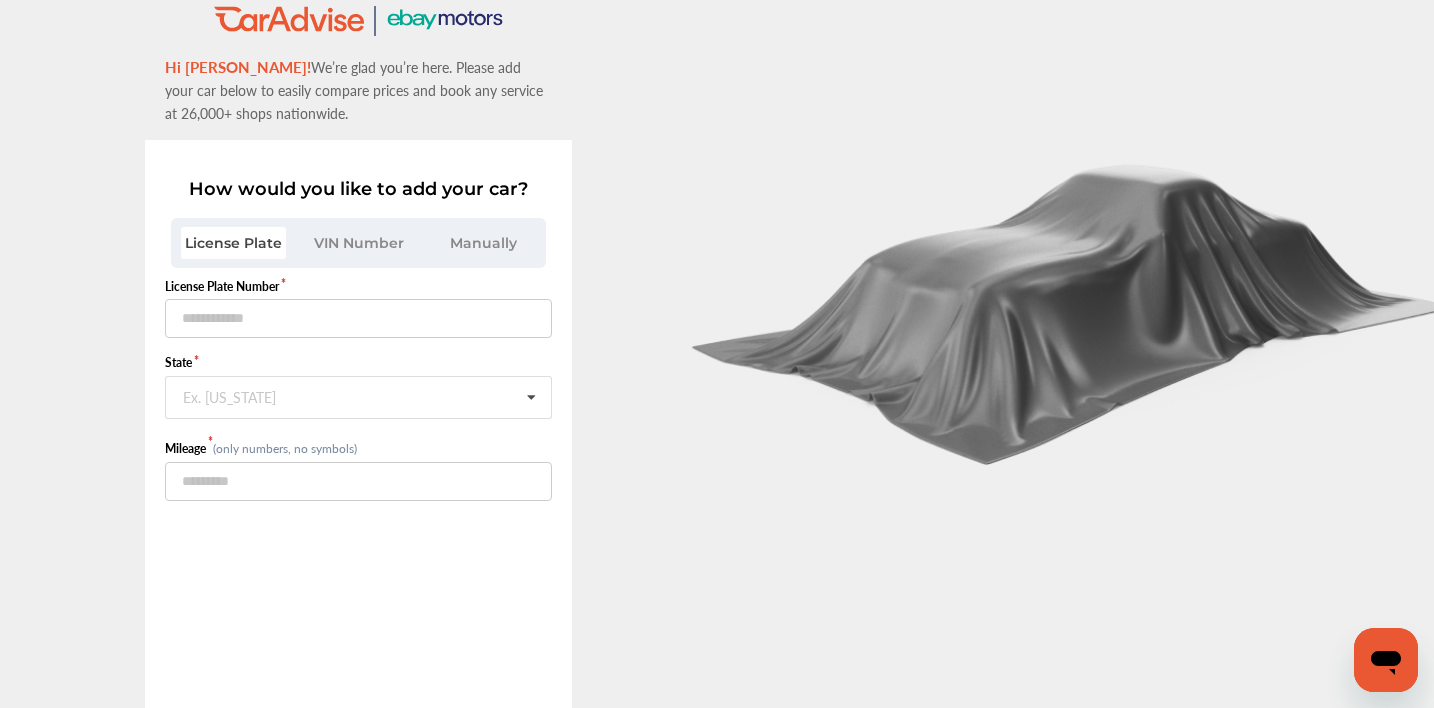 click on "VIN Number" at bounding box center (358, 243) 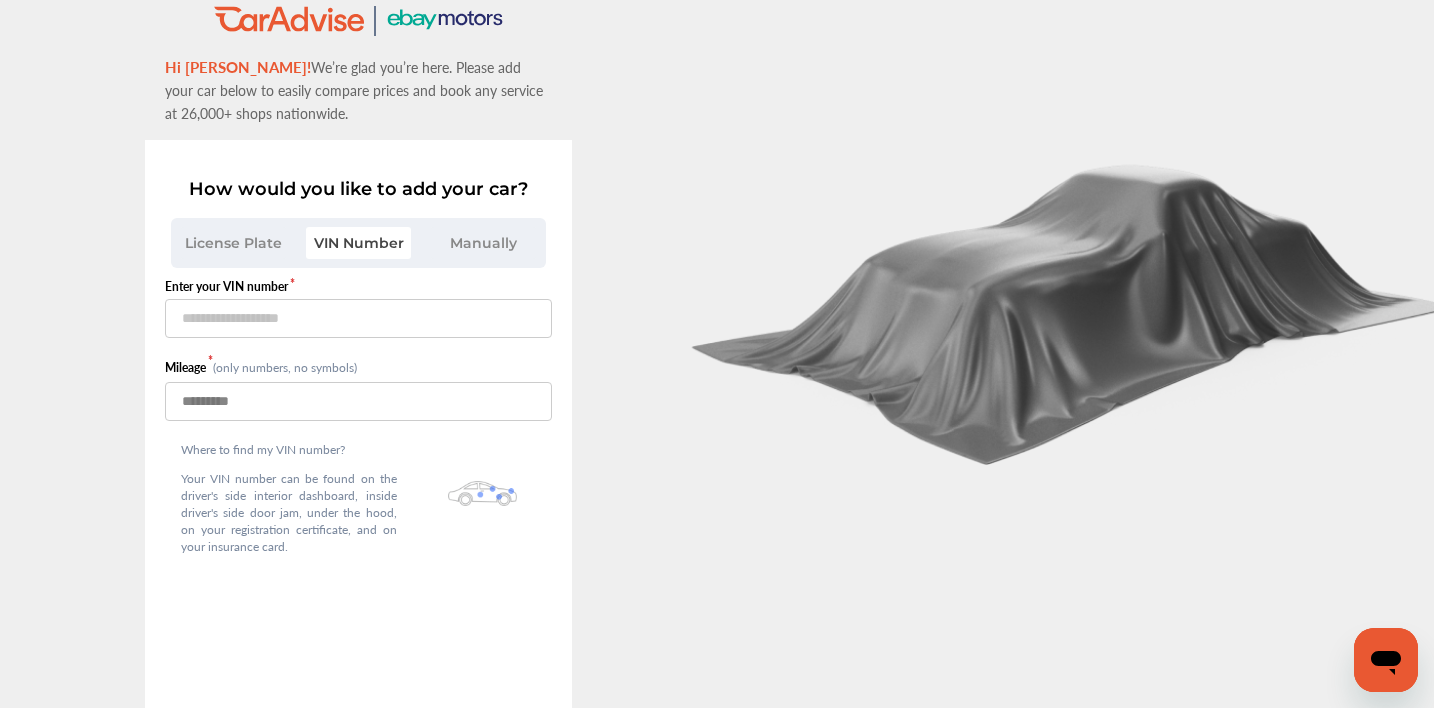 click at bounding box center [358, 401] 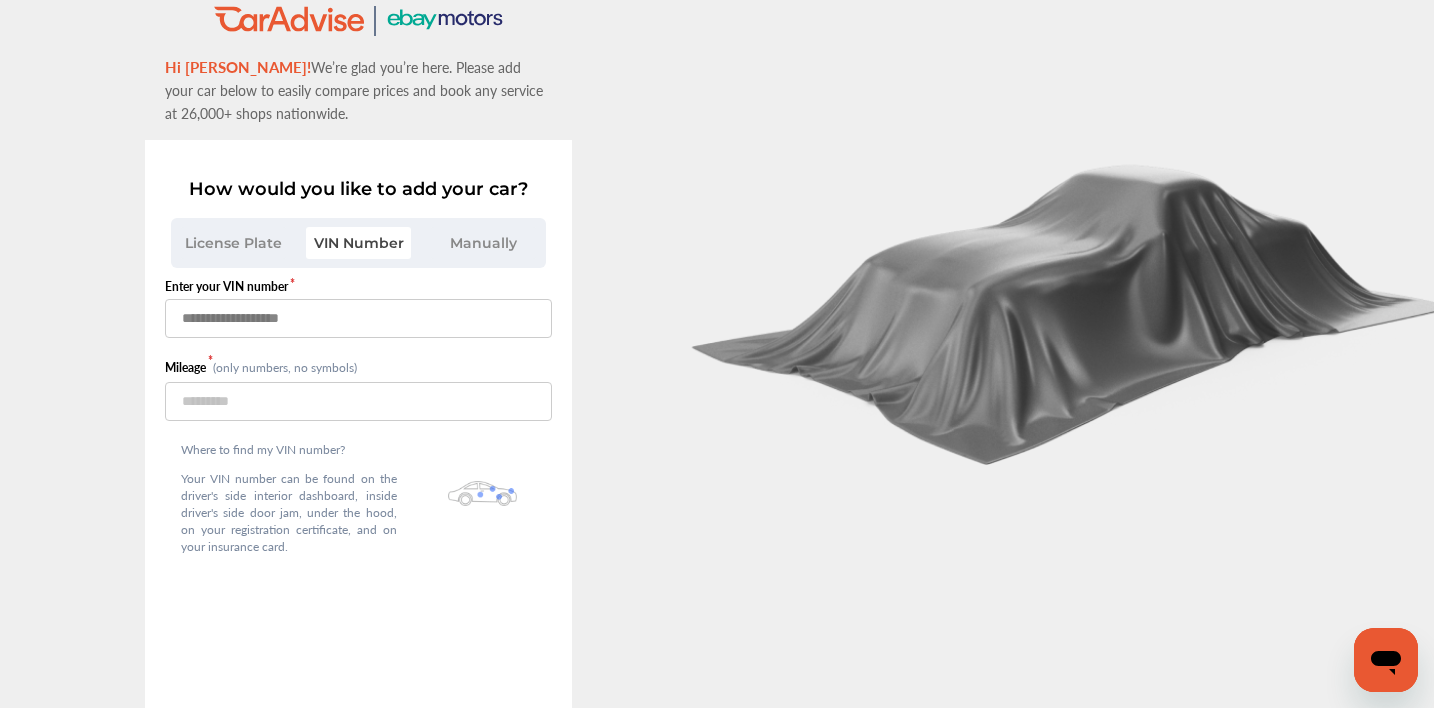 click at bounding box center (358, 318) 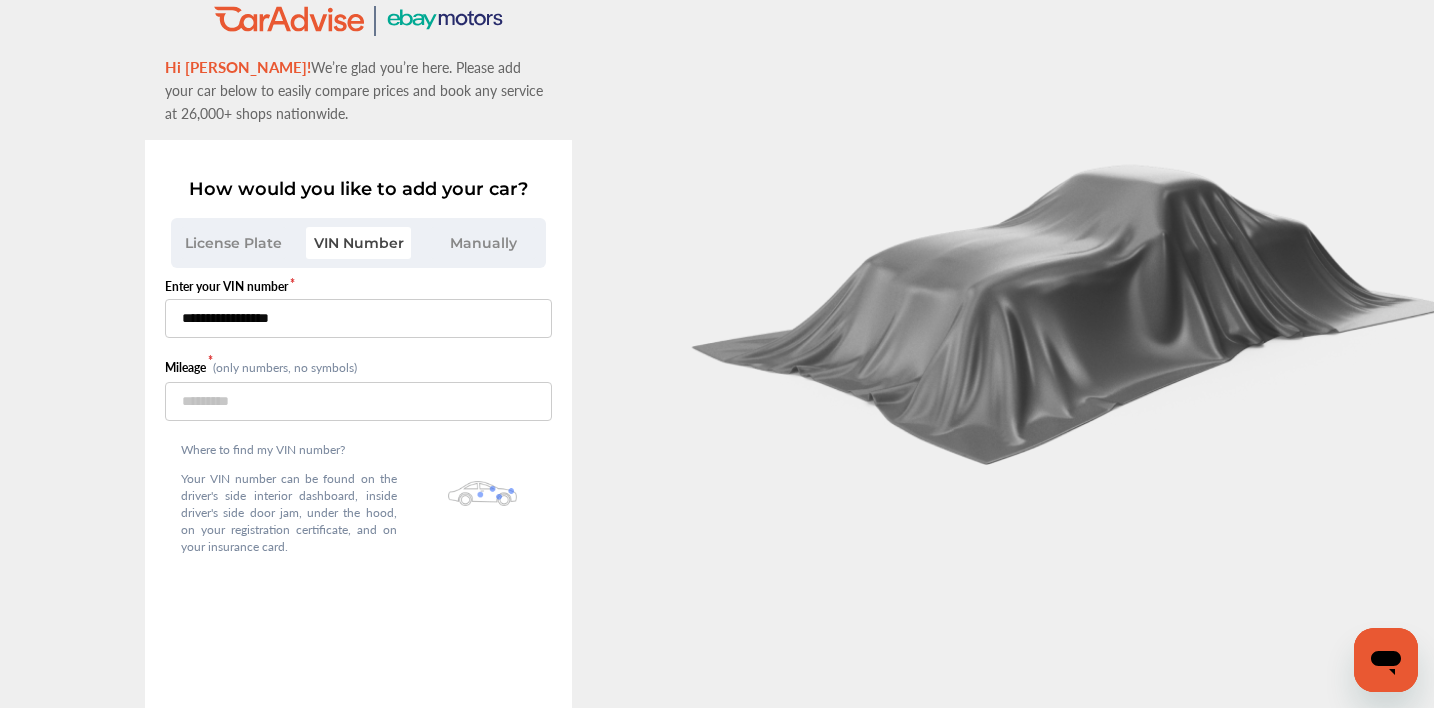 type on "**********" 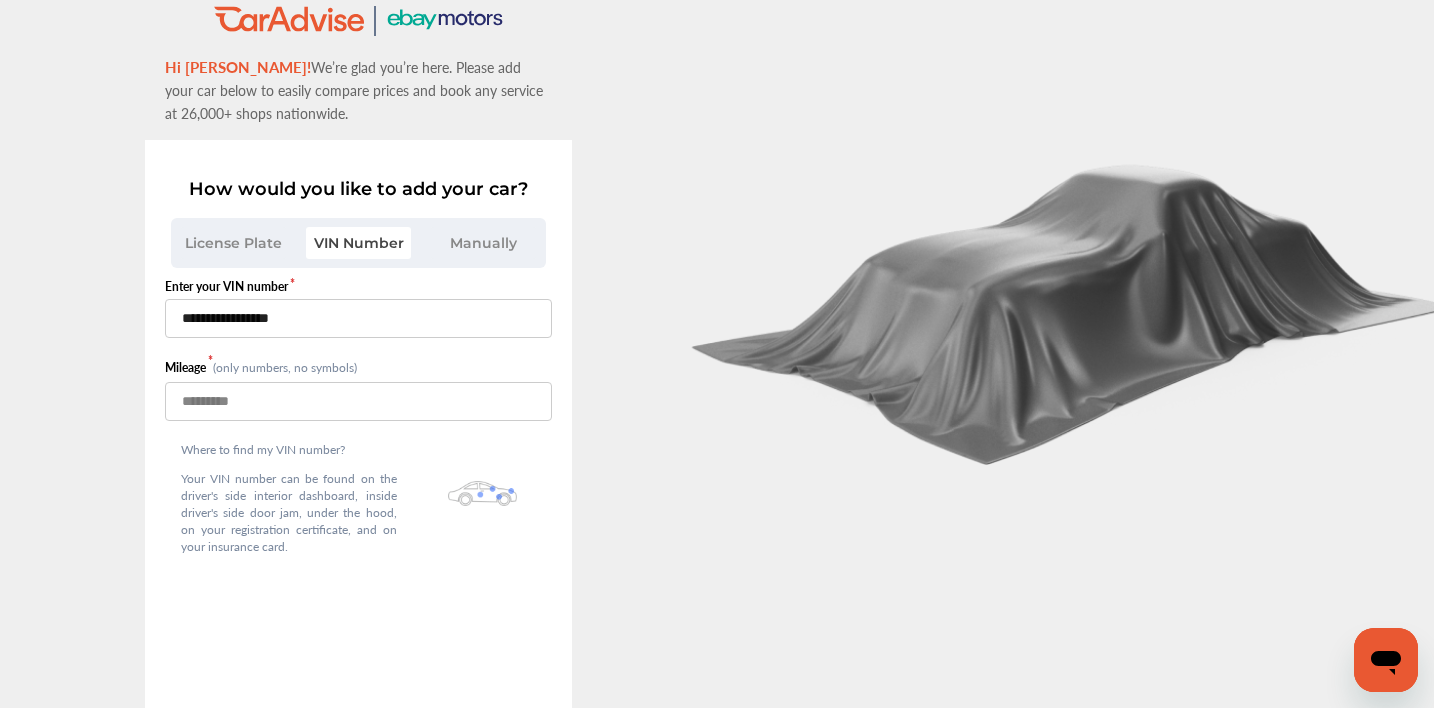 click on "**********" at bounding box center [358, 410] 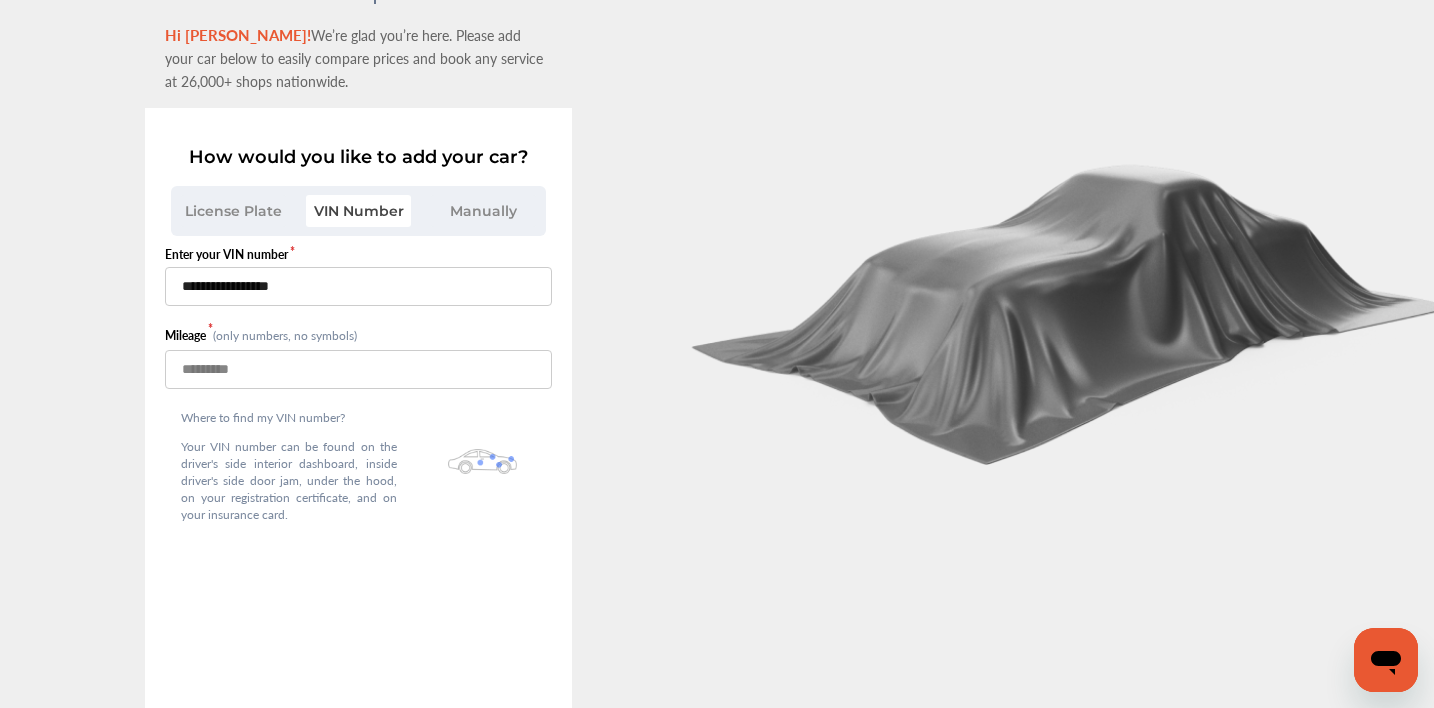 scroll, scrollTop: 134, scrollLeft: 0, axis: vertical 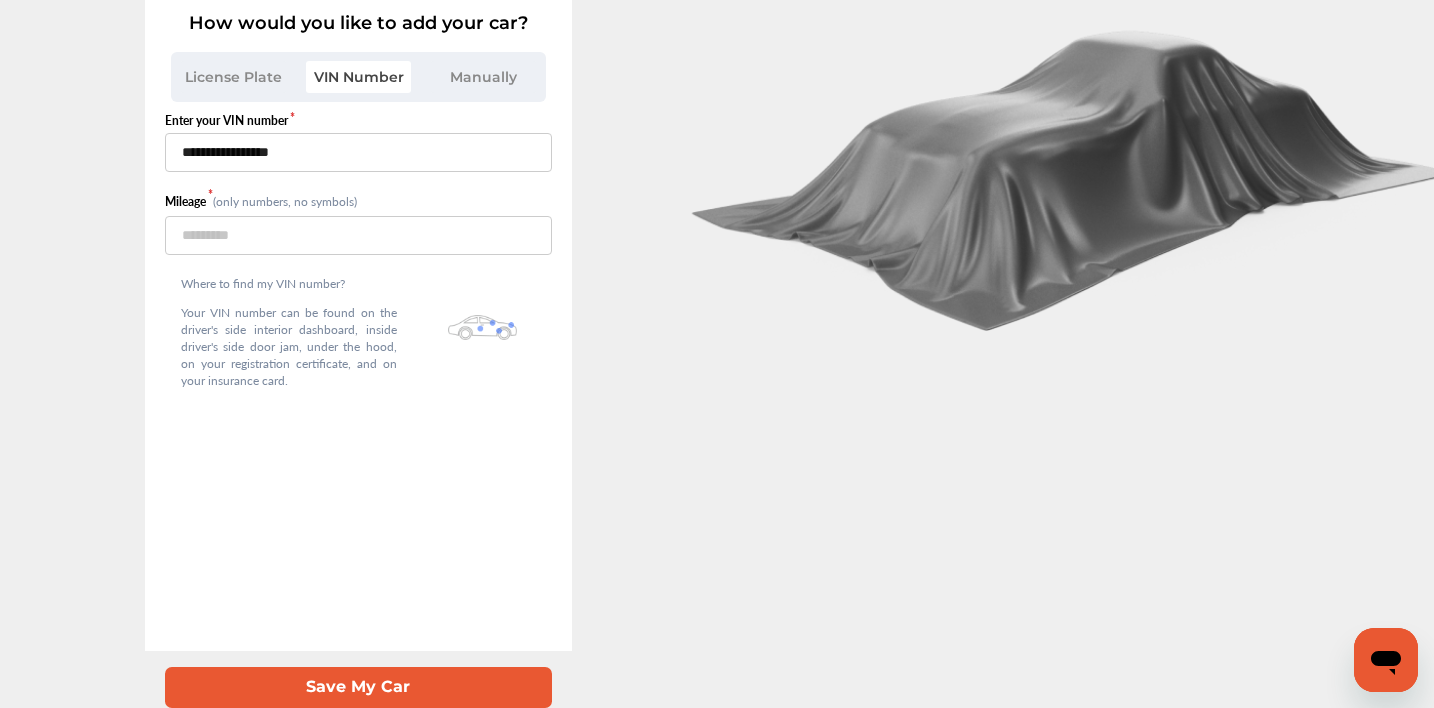 click on "Save My Car" at bounding box center [358, 687] 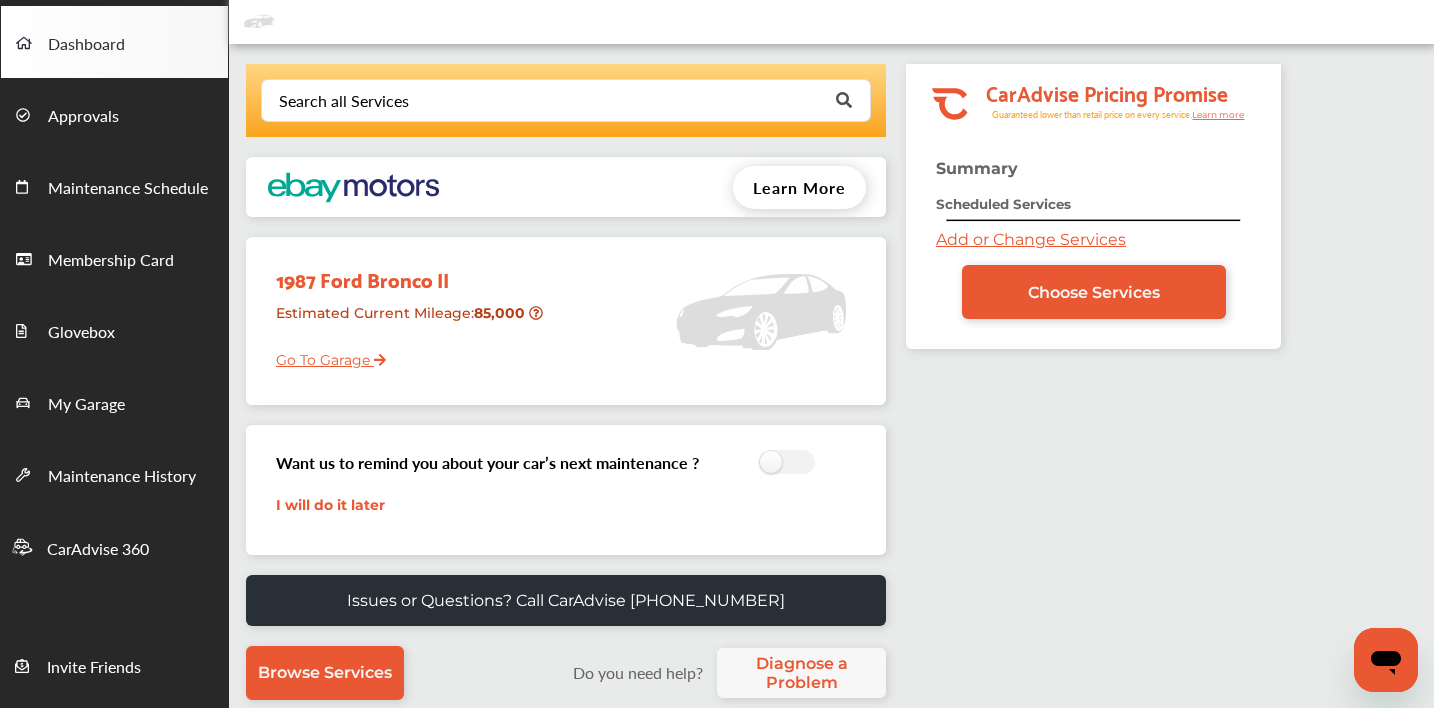 scroll, scrollTop: 0, scrollLeft: 0, axis: both 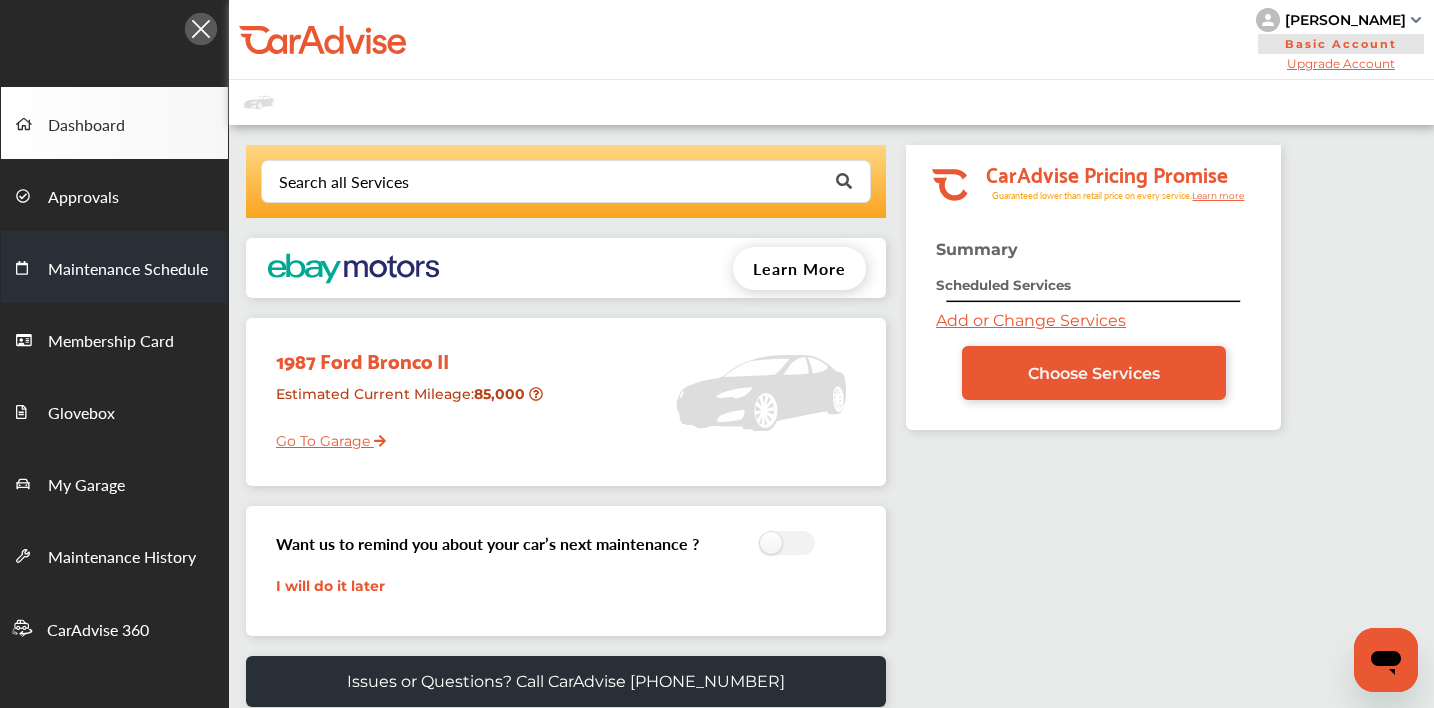 click on "Maintenance Schedule" at bounding box center (128, 270) 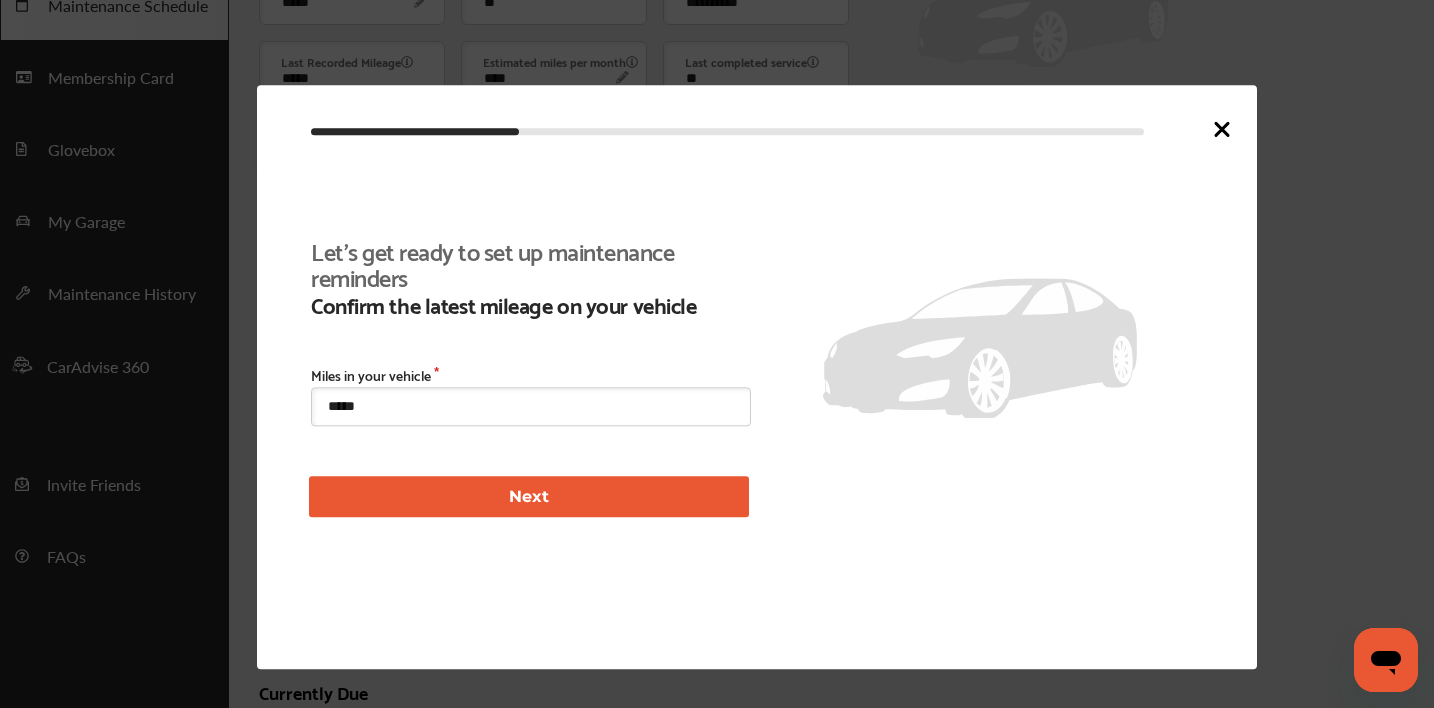 scroll, scrollTop: 348, scrollLeft: 0, axis: vertical 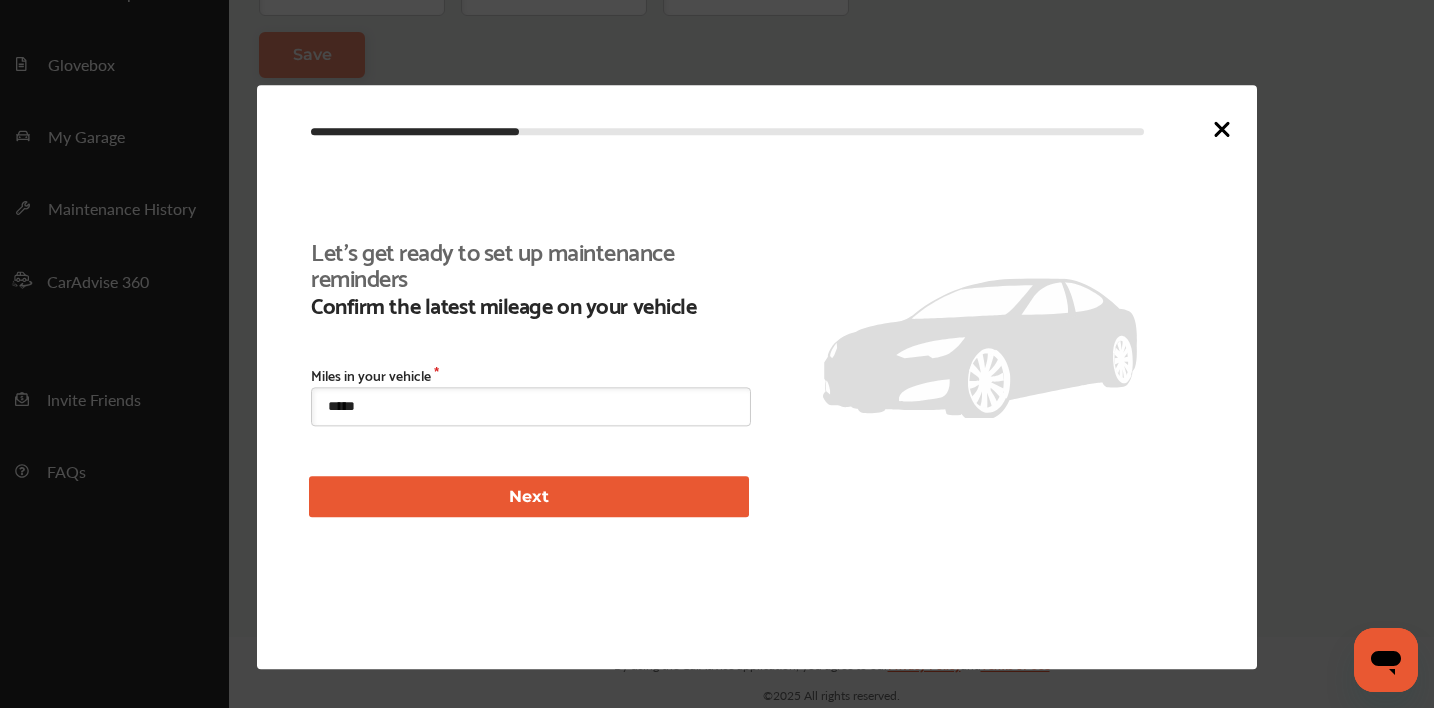 click 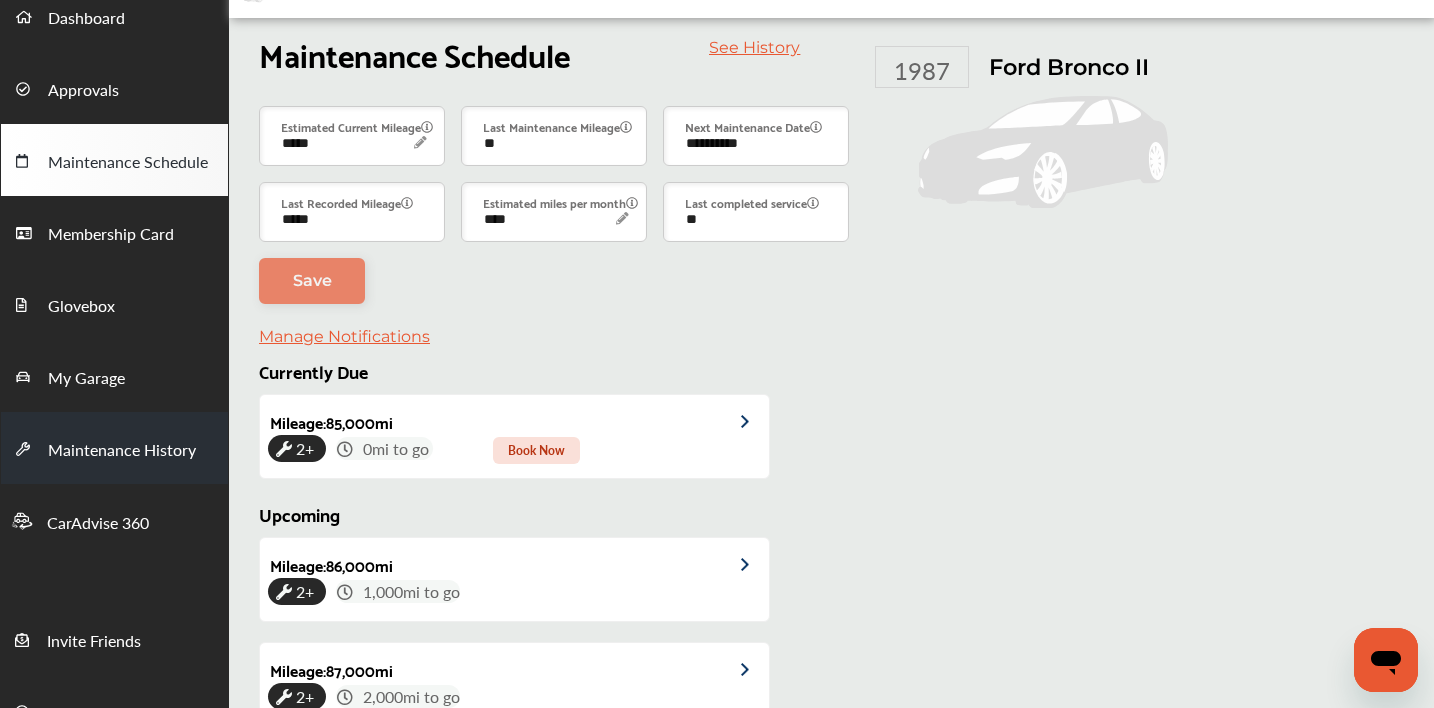 scroll, scrollTop: 0, scrollLeft: 0, axis: both 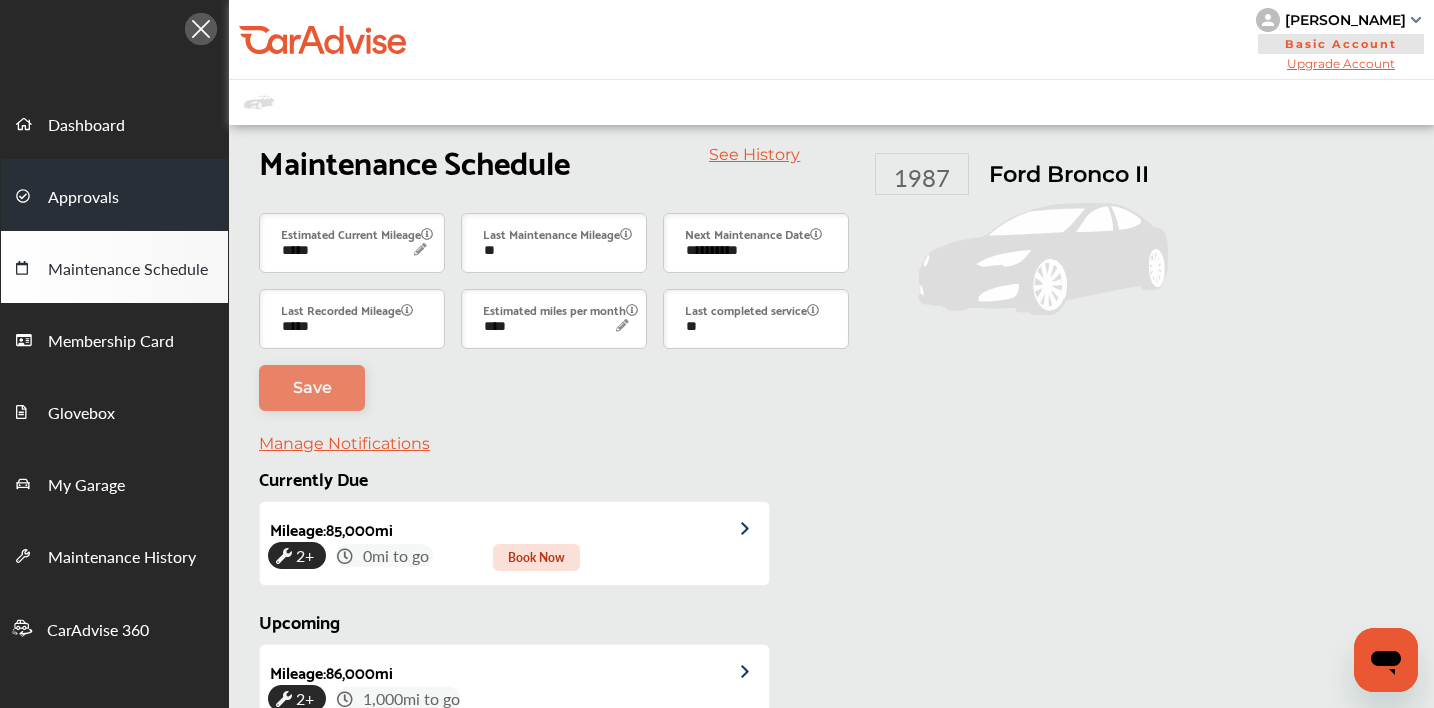 click on "Approvals" at bounding box center (83, 198) 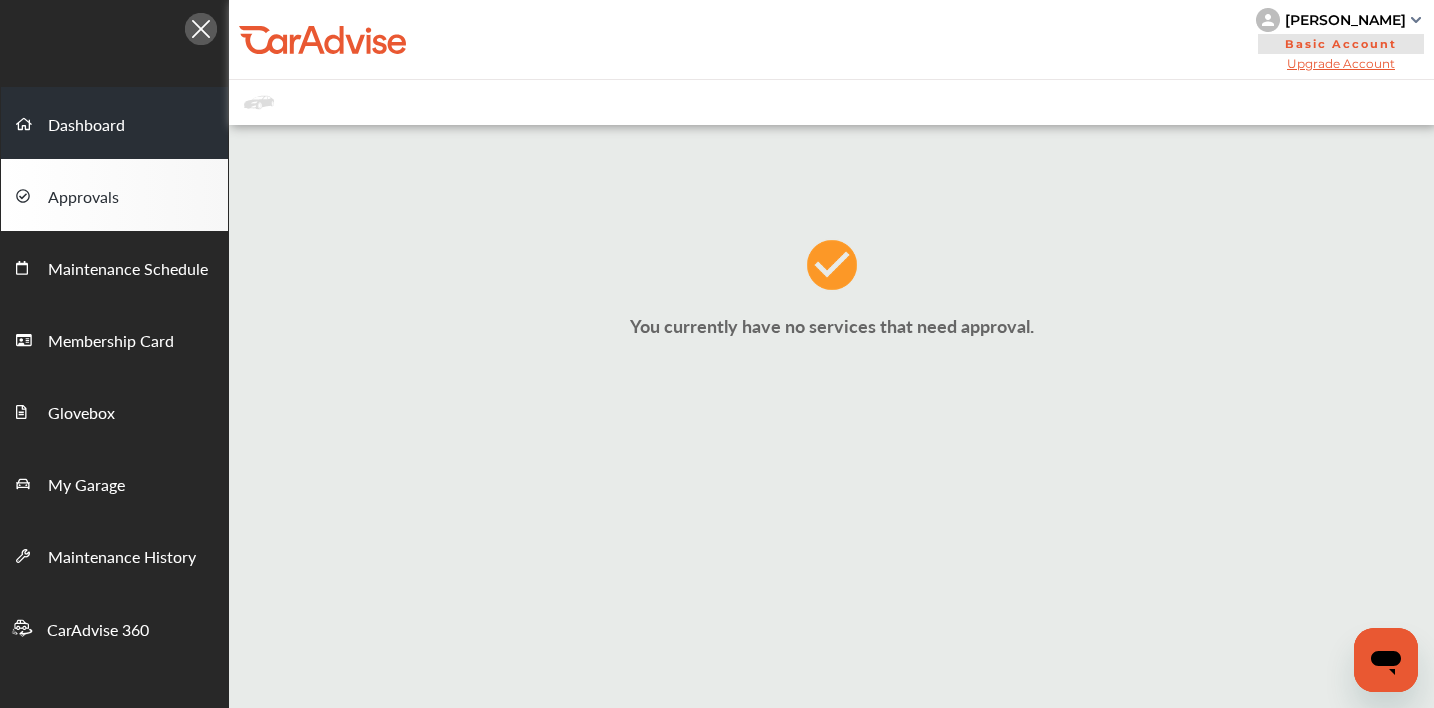 click on "Dashboard" at bounding box center (86, 126) 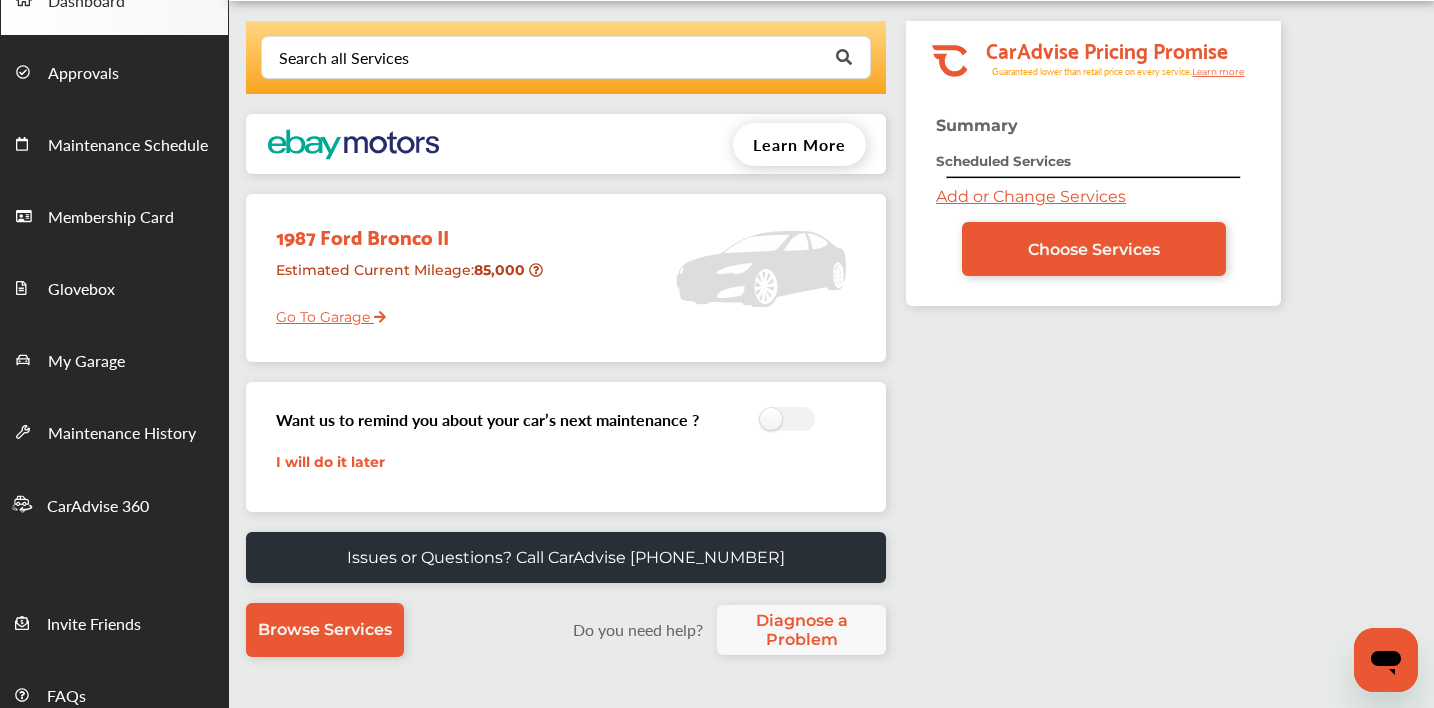 scroll, scrollTop: 0, scrollLeft: 0, axis: both 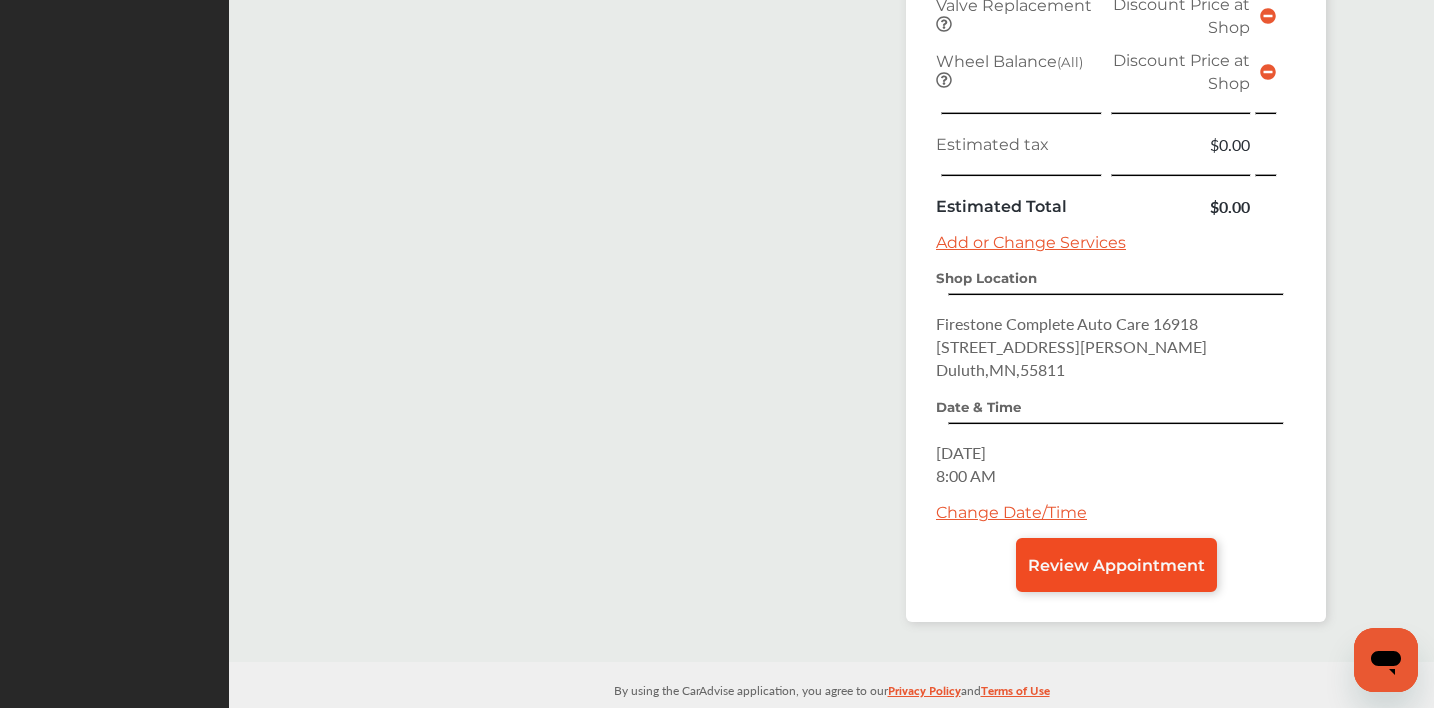 click on "Review Appointment" at bounding box center [1116, 565] 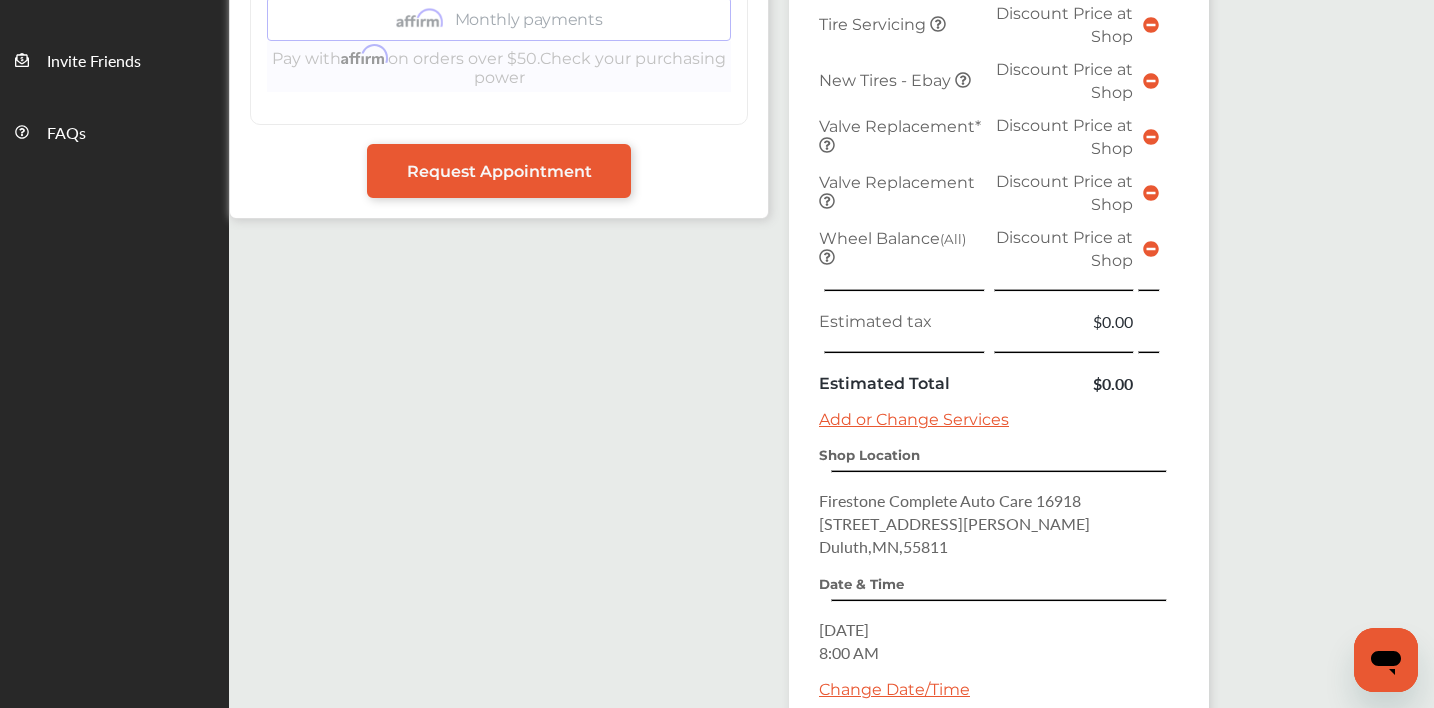 scroll, scrollTop: 882, scrollLeft: 0, axis: vertical 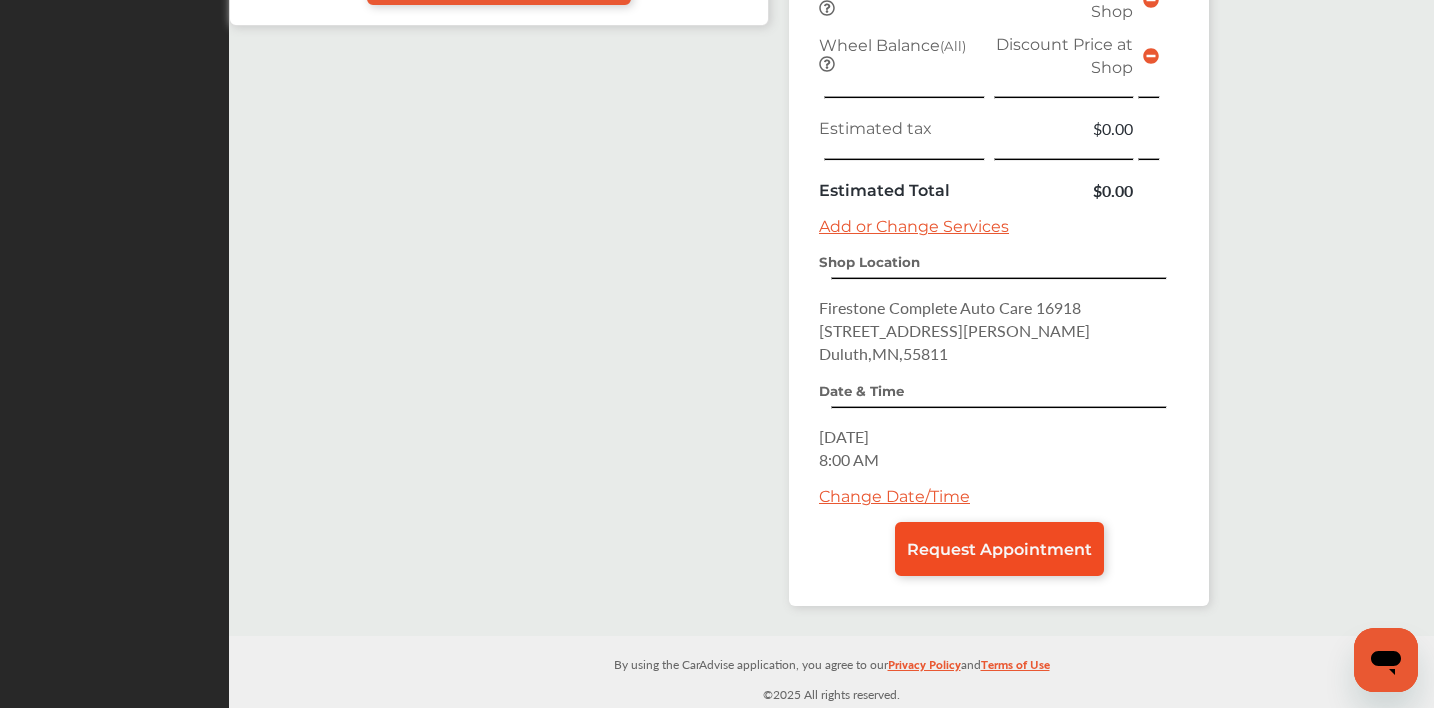 click on "Request Appointment" at bounding box center (999, 549) 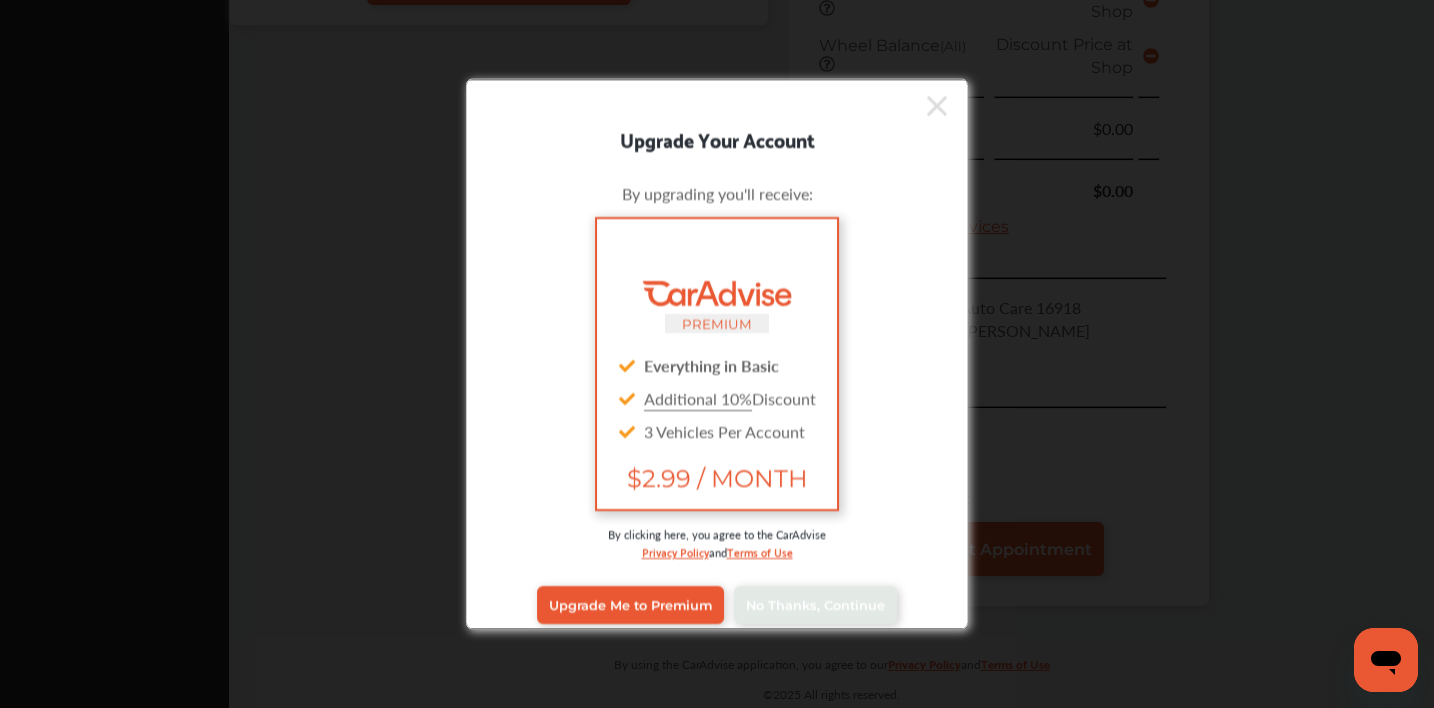 scroll, scrollTop: 16, scrollLeft: 0, axis: vertical 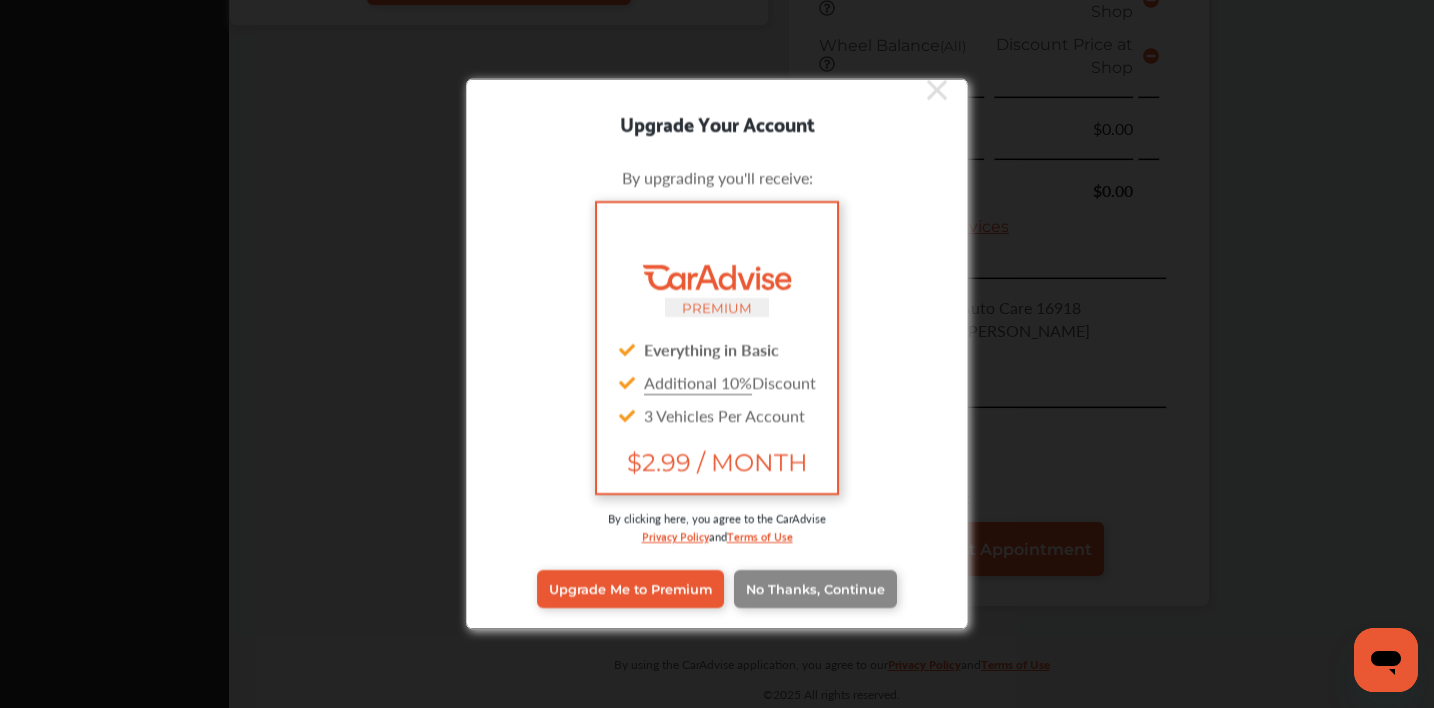 click on "No Thanks, Continue" at bounding box center (815, 588) 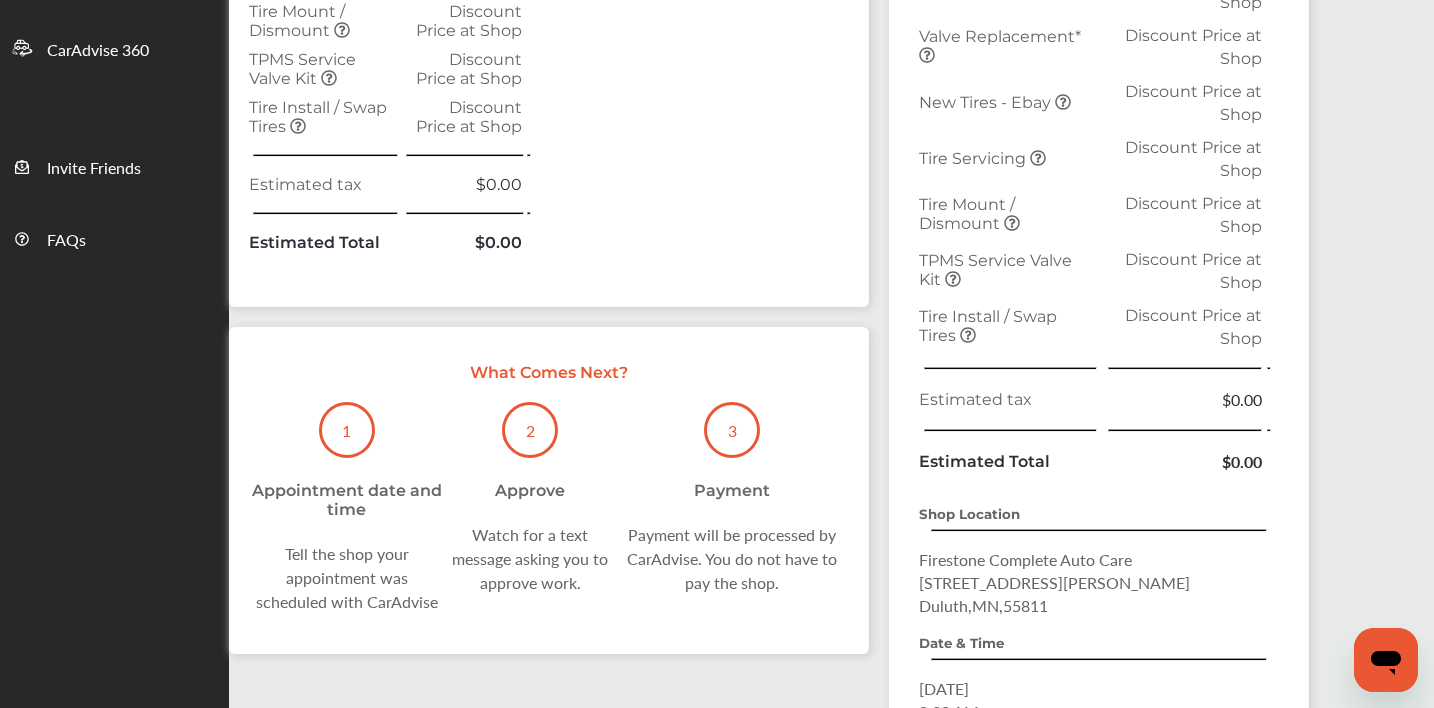 scroll, scrollTop: 0, scrollLeft: 0, axis: both 